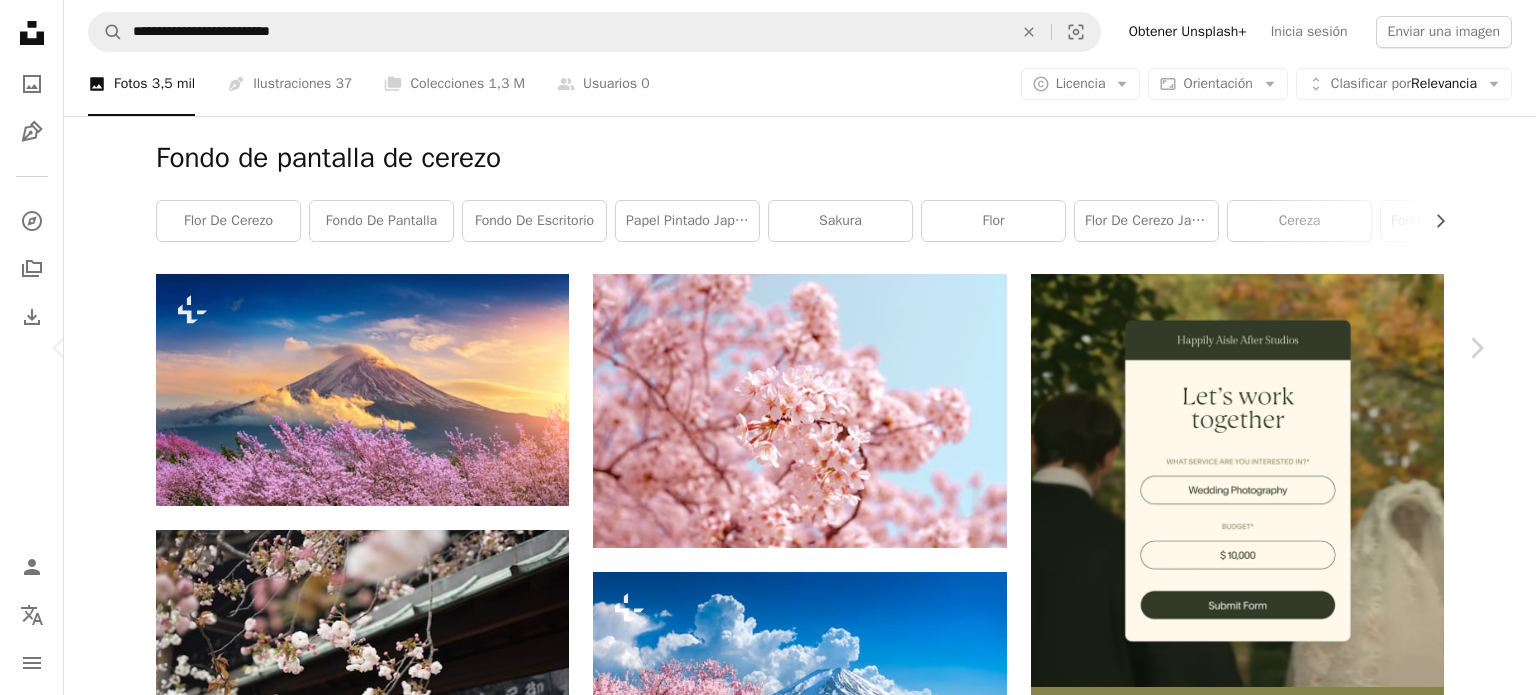 scroll, scrollTop: 0, scrollLeft: 0, axis: both 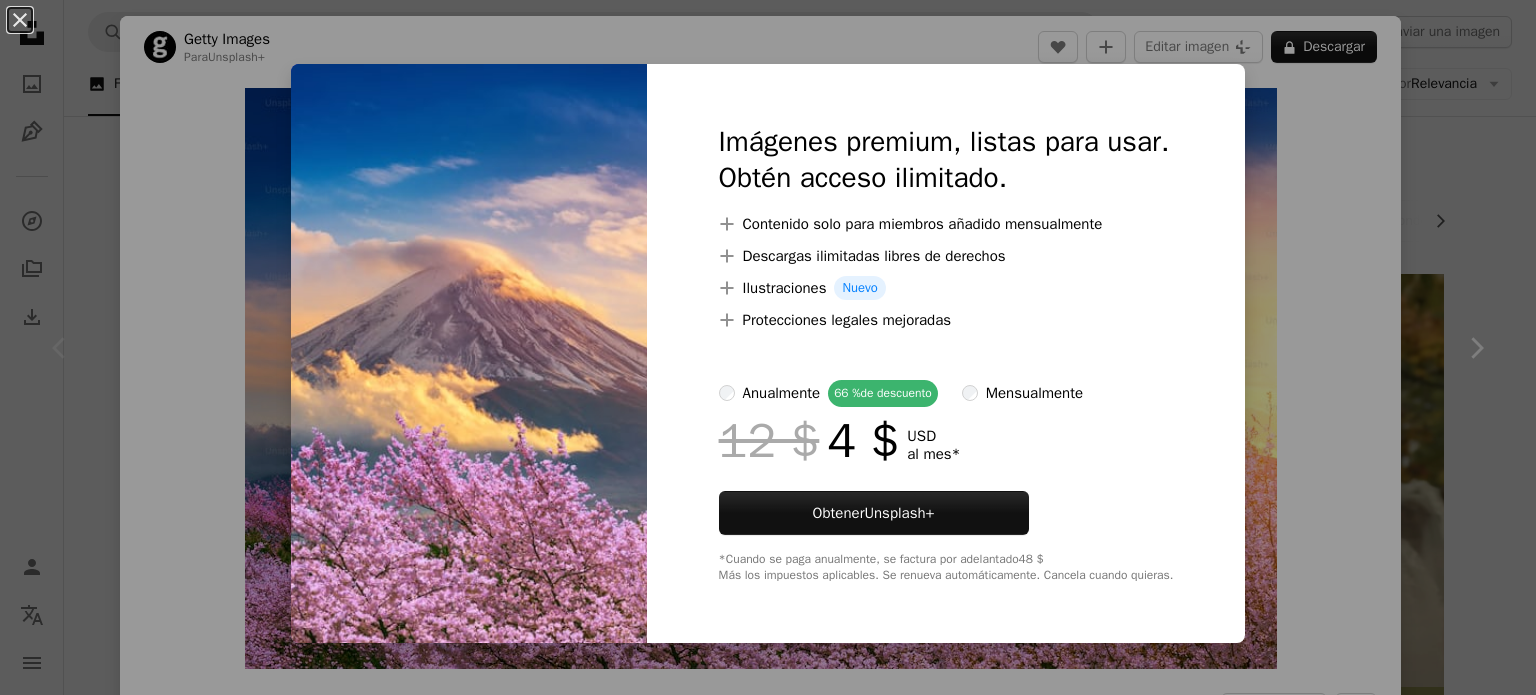click on "An X shape Imágenes premium, listas para usar. Obtén acceso ilimitado. A plus sign Contenido solo para miembros añadido mensualmente A plus sign Descargas ilimitadas libres de derechos A plus sign Ilustraciones  Nuevo A plus sign Protecciones legales mejoradas anualmente 66 %  de descuento mensualmente 12 $   4 $ USD al mes * Obtener  Unsplash+ *Cuando se paga anualmente, se factura por adelantado  48 $ Más los impuestos aplicables. Se renueva automáticamente. Cancela cuando quieras." at bounding box center [768, 347] 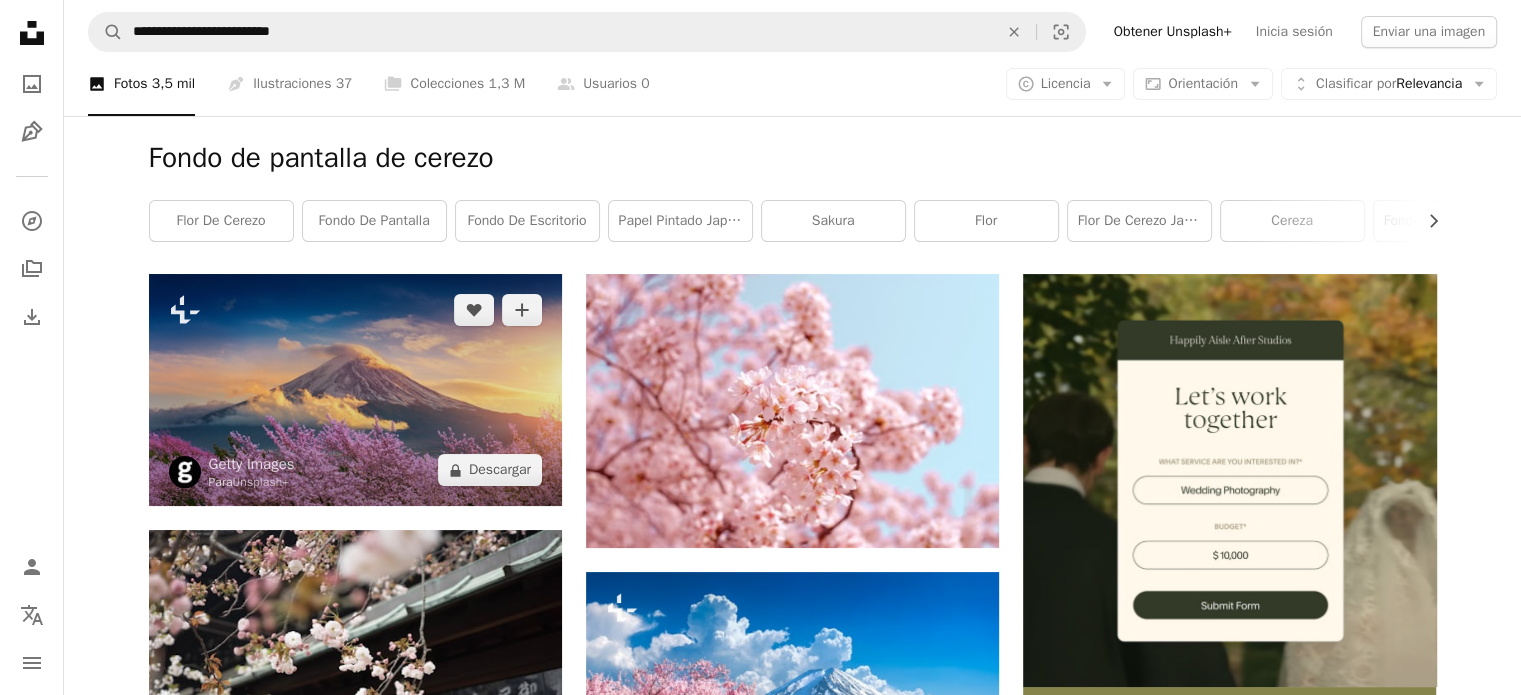 click at bounding box center (355, 390) 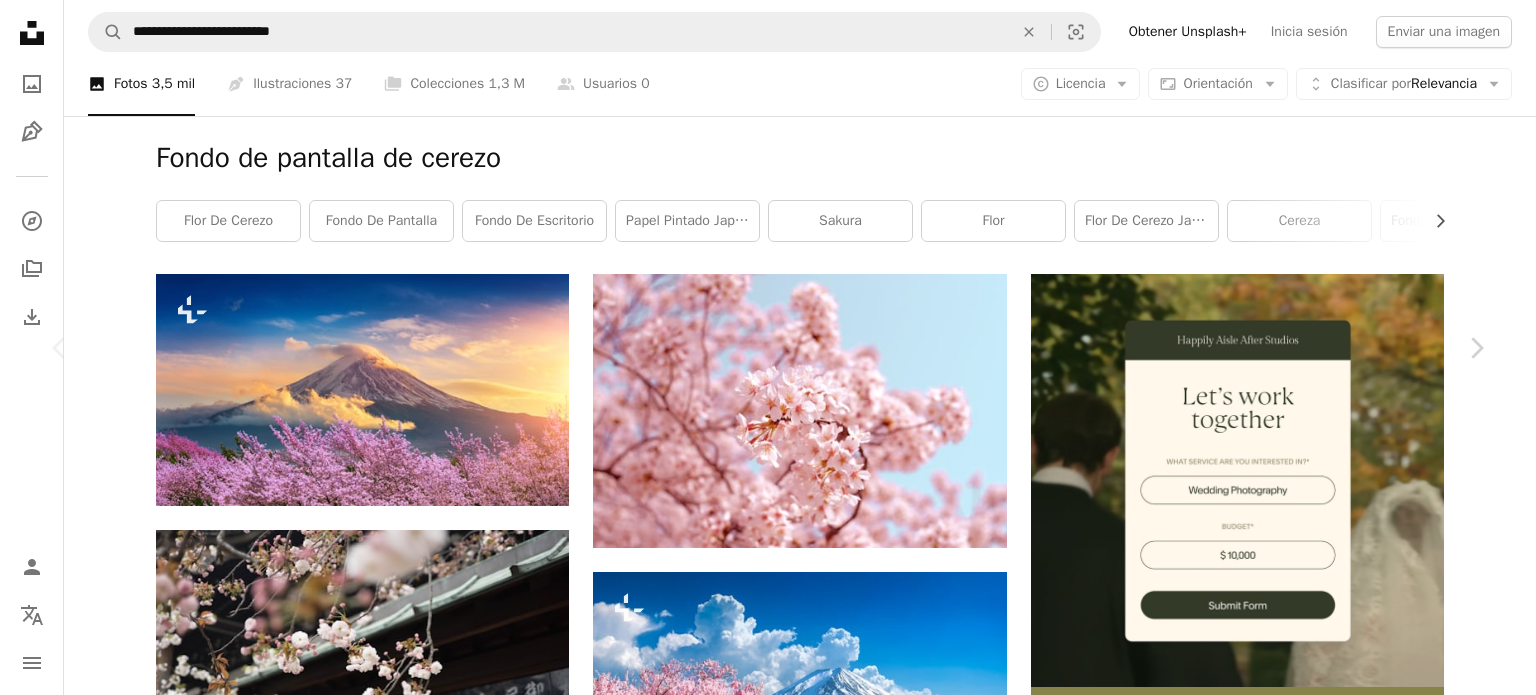 click at bounding box center [761, 17441] 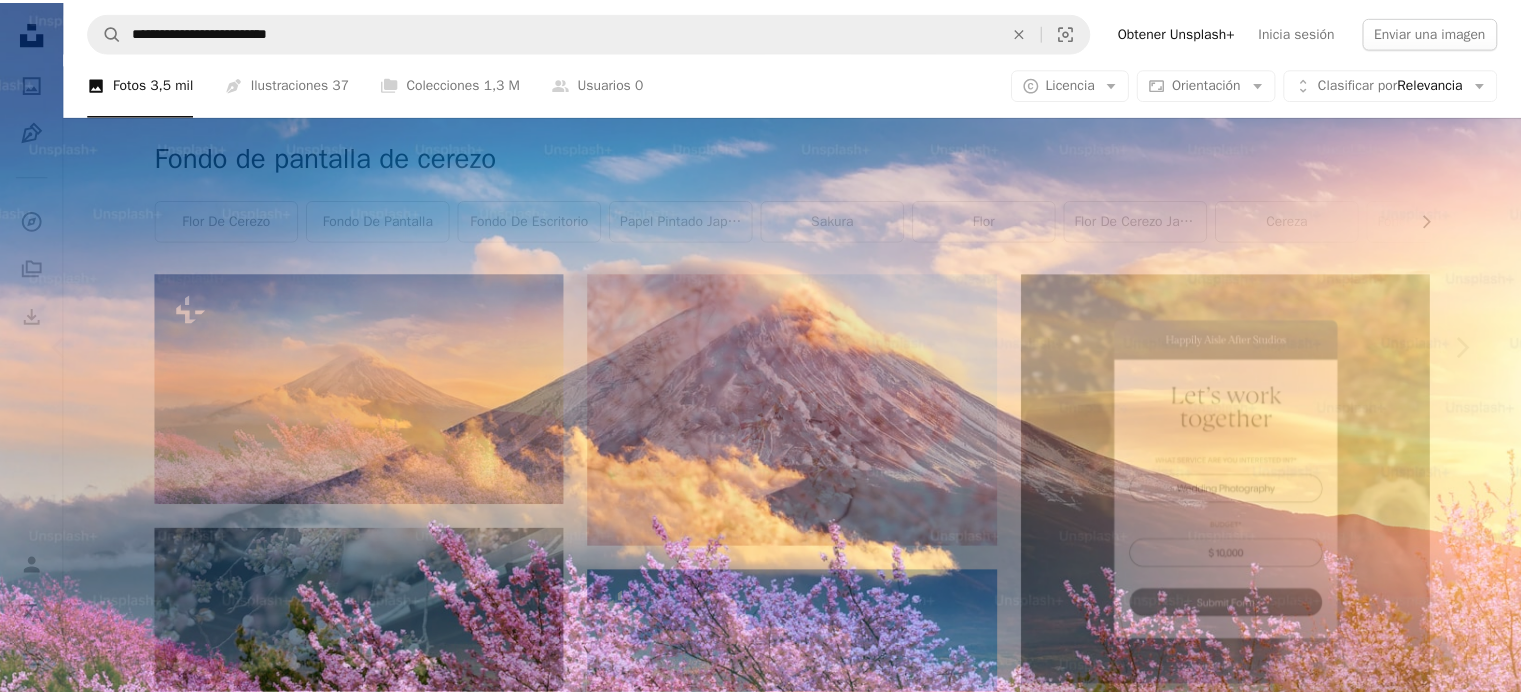scroll, scrollTop: 76, scrollLeft: 0, axis: vertical 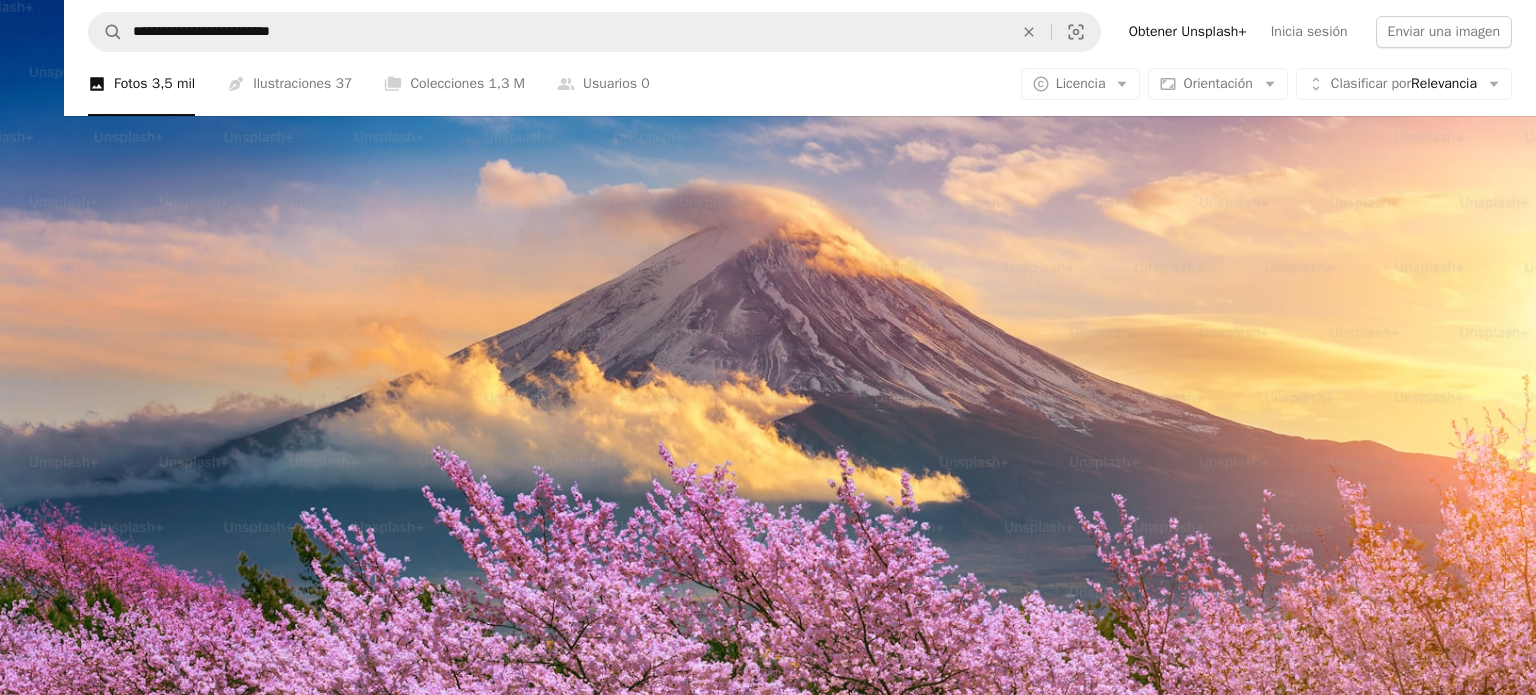 click at bounding box center [768, 355] 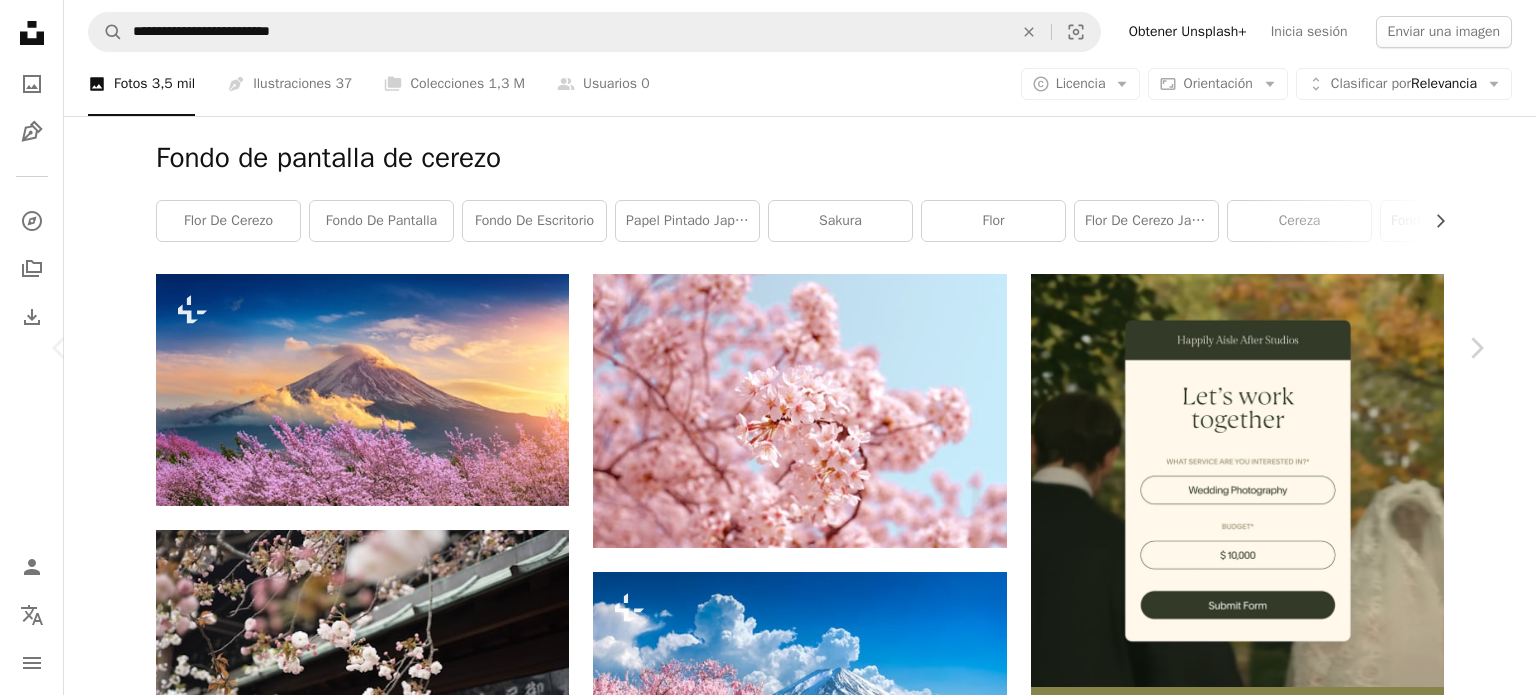 click on "An X shape" at bounding box center (20, 20) 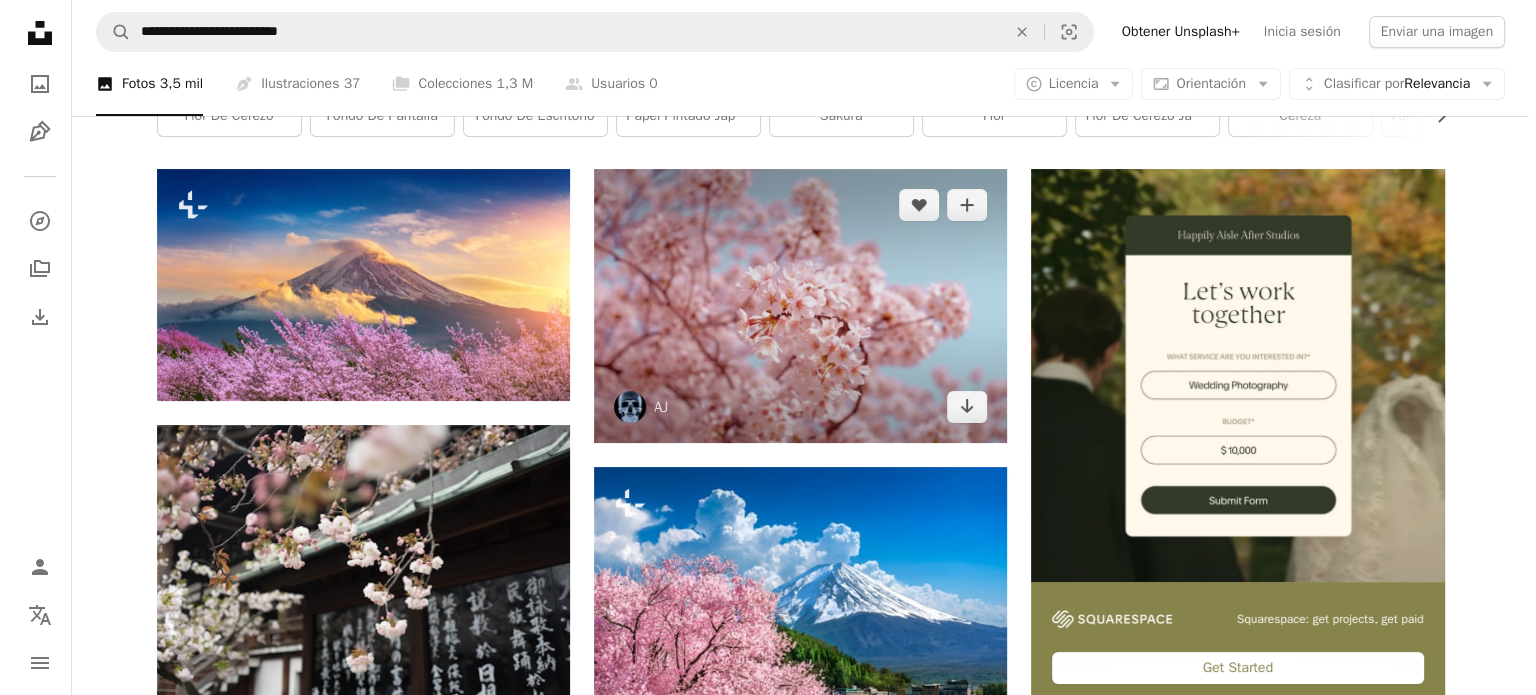 scroll, scrollTop: 100, scrollLeft: 0, axis: vertical 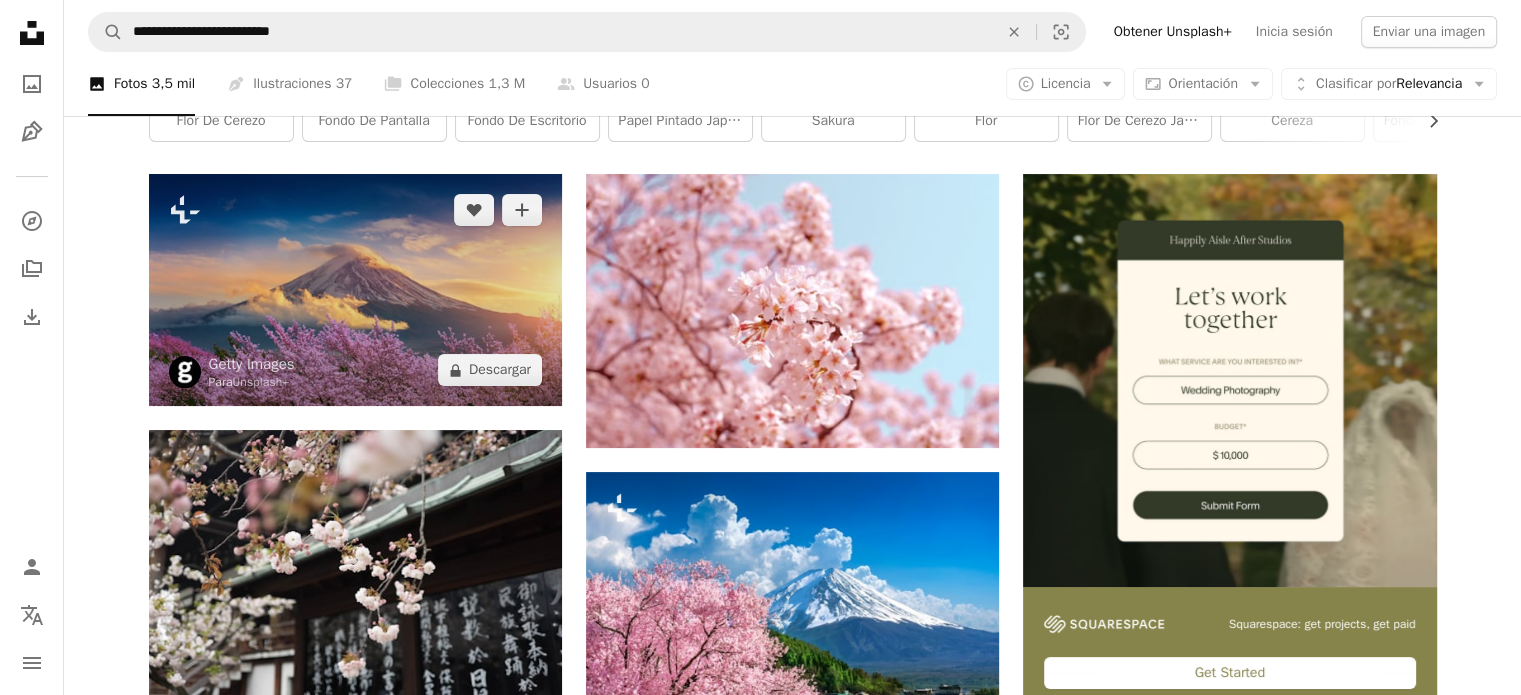 click at bounding box center [355, 290] 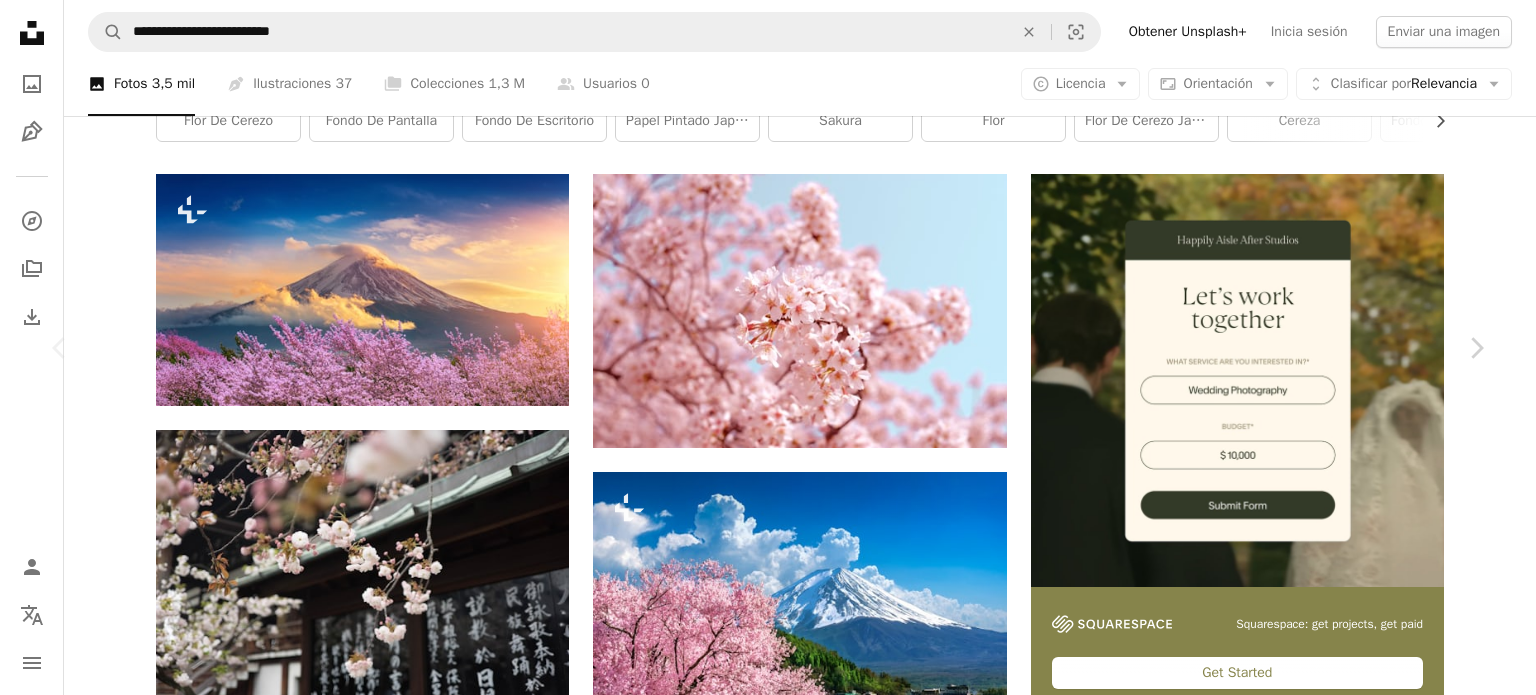 click at bounding box center (761, 17341) 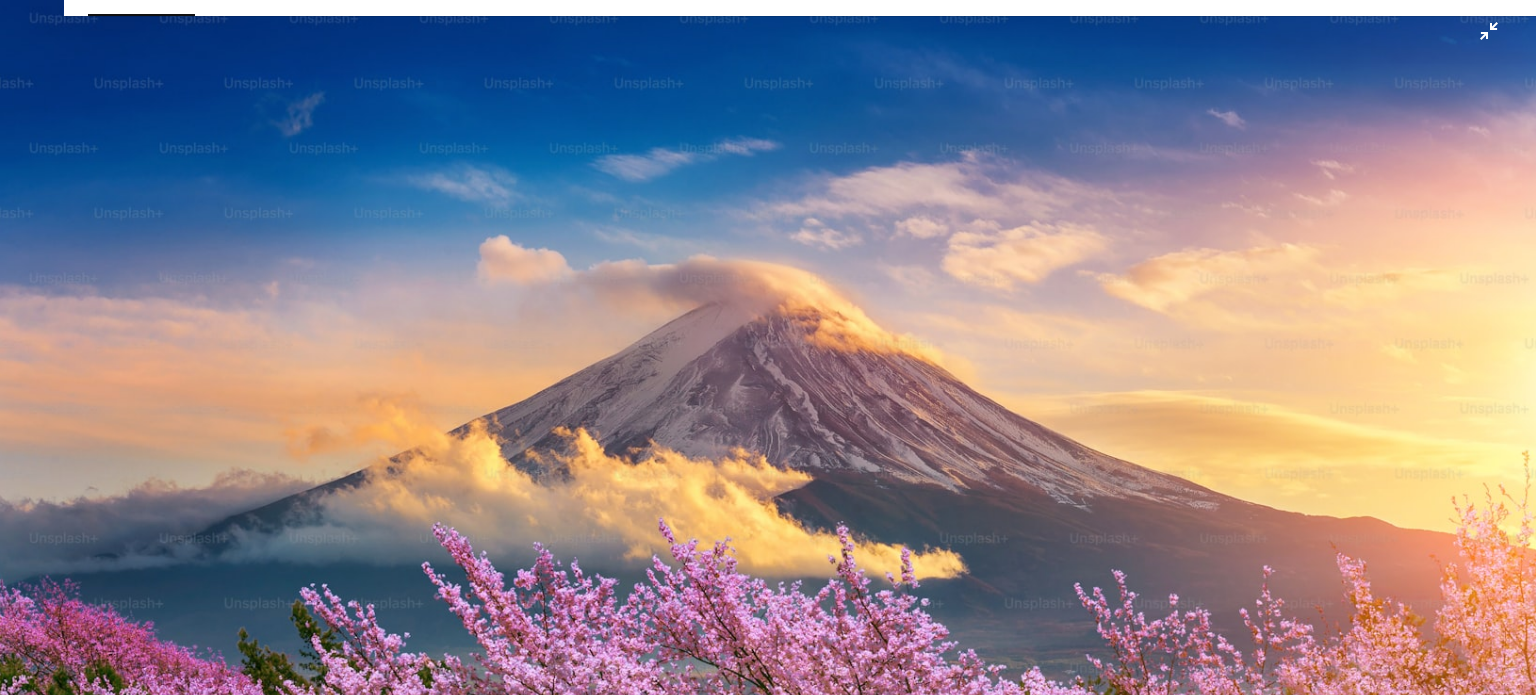 scroll, scrollTop: 76, scrollLeft: 0, axis: vertical 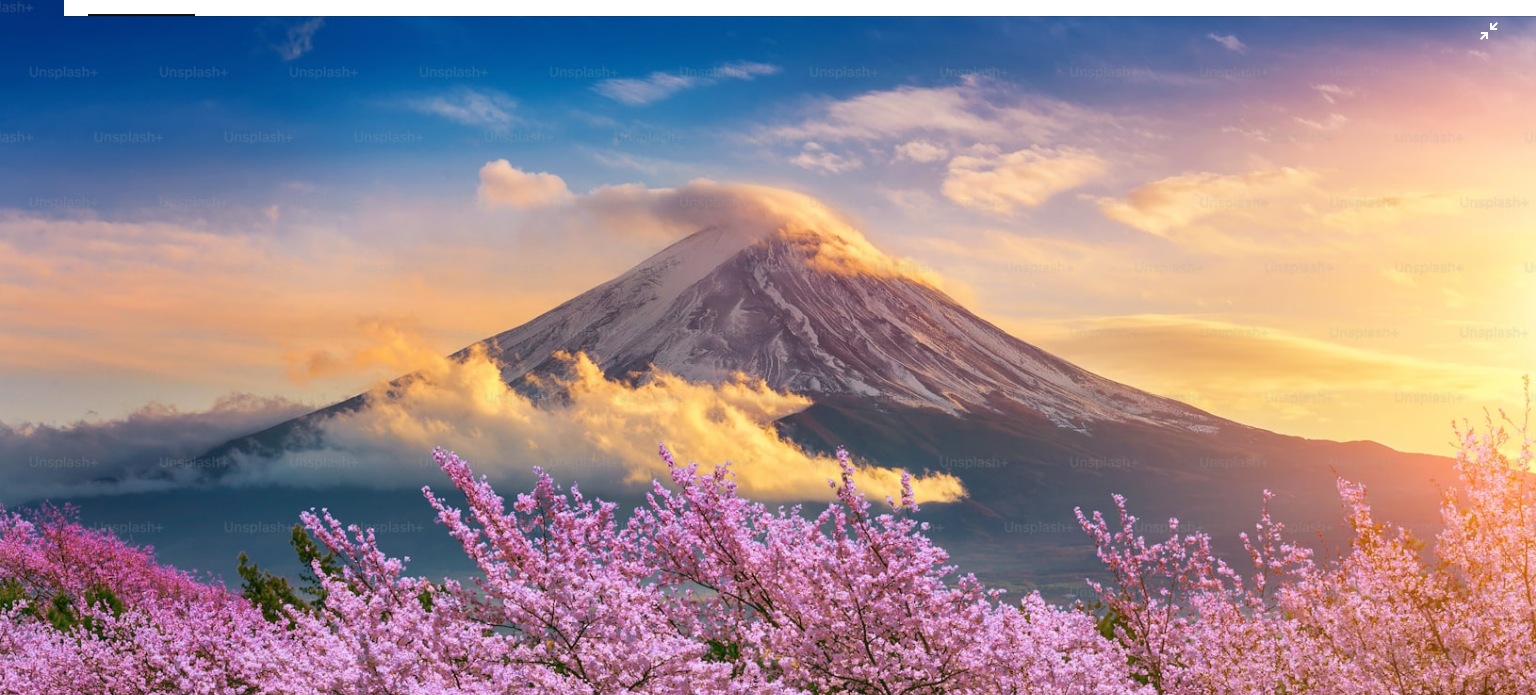 drag, startPoint x: 1528, startPoint y: 2, endPoint x: 872, endPoint y: 132, distance: 668.7571 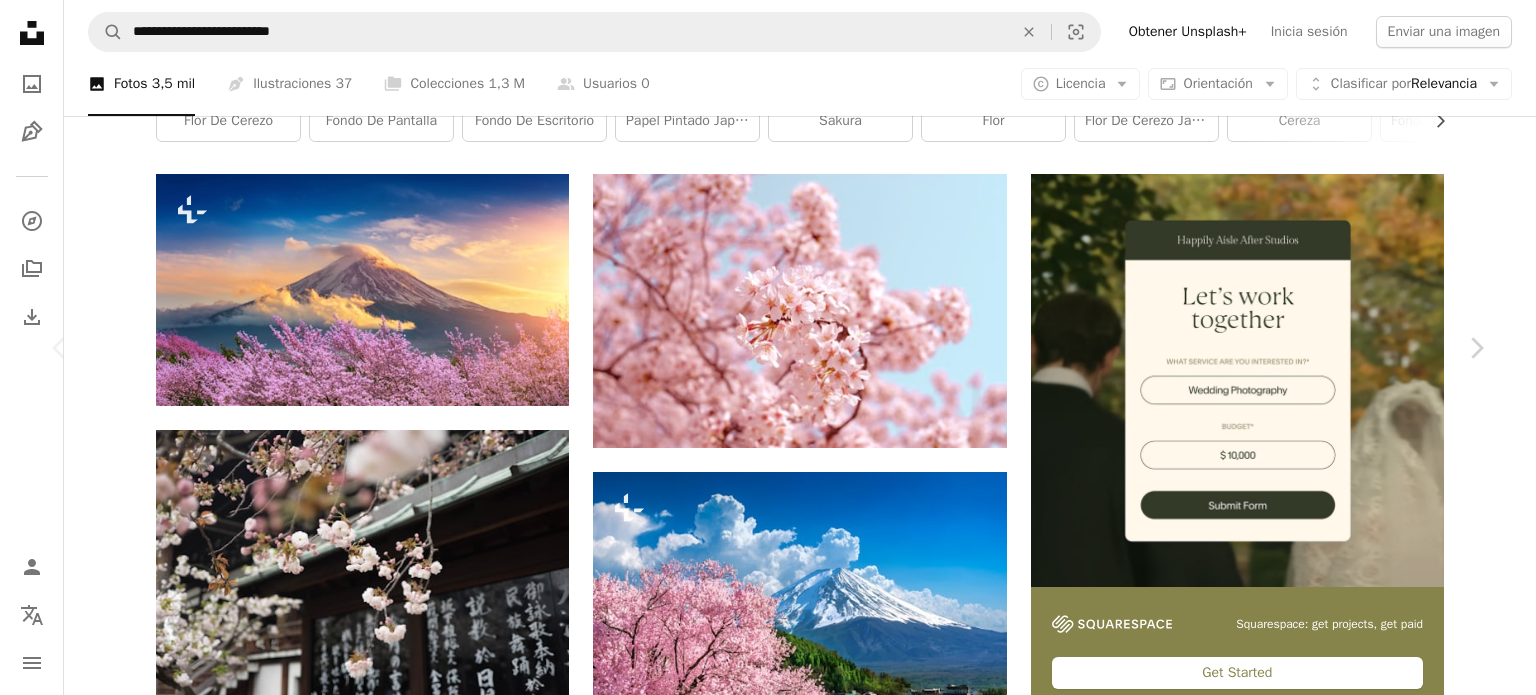 drag, startPoint x: 1463, startPoint y: 1, endPoint x: 989, endPoint y: 249, distance: 534.95795 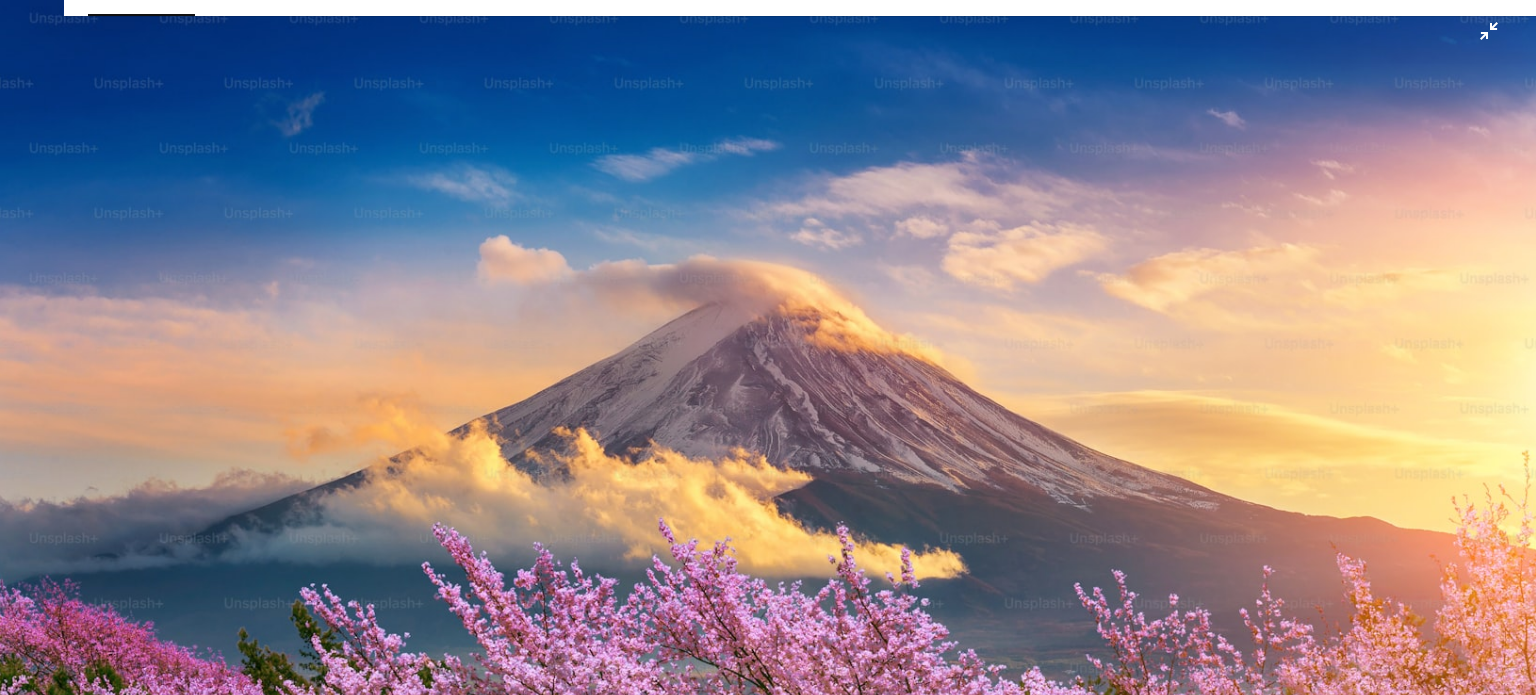 scroll, scrollTop: 76, scrollLeft: 0, axis: vertical 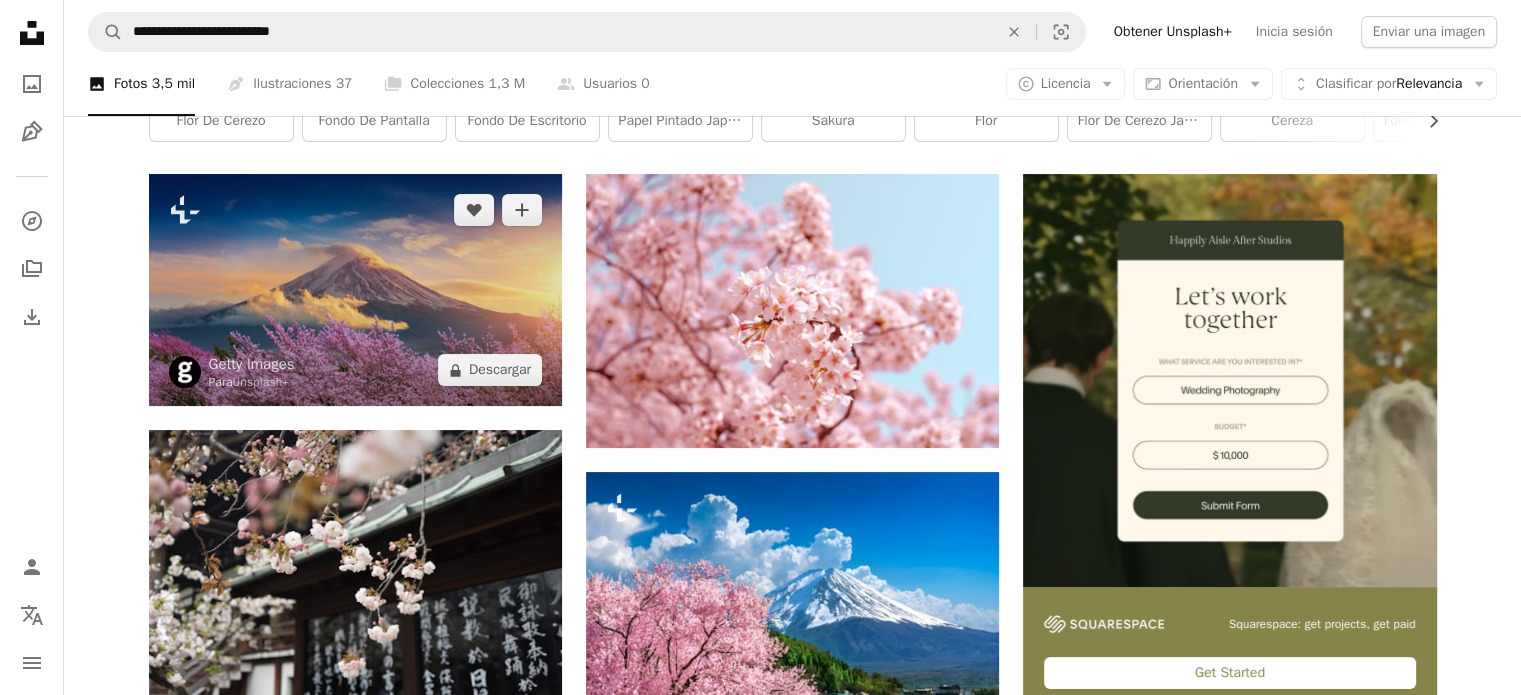 click at bounding box center (355, 290) 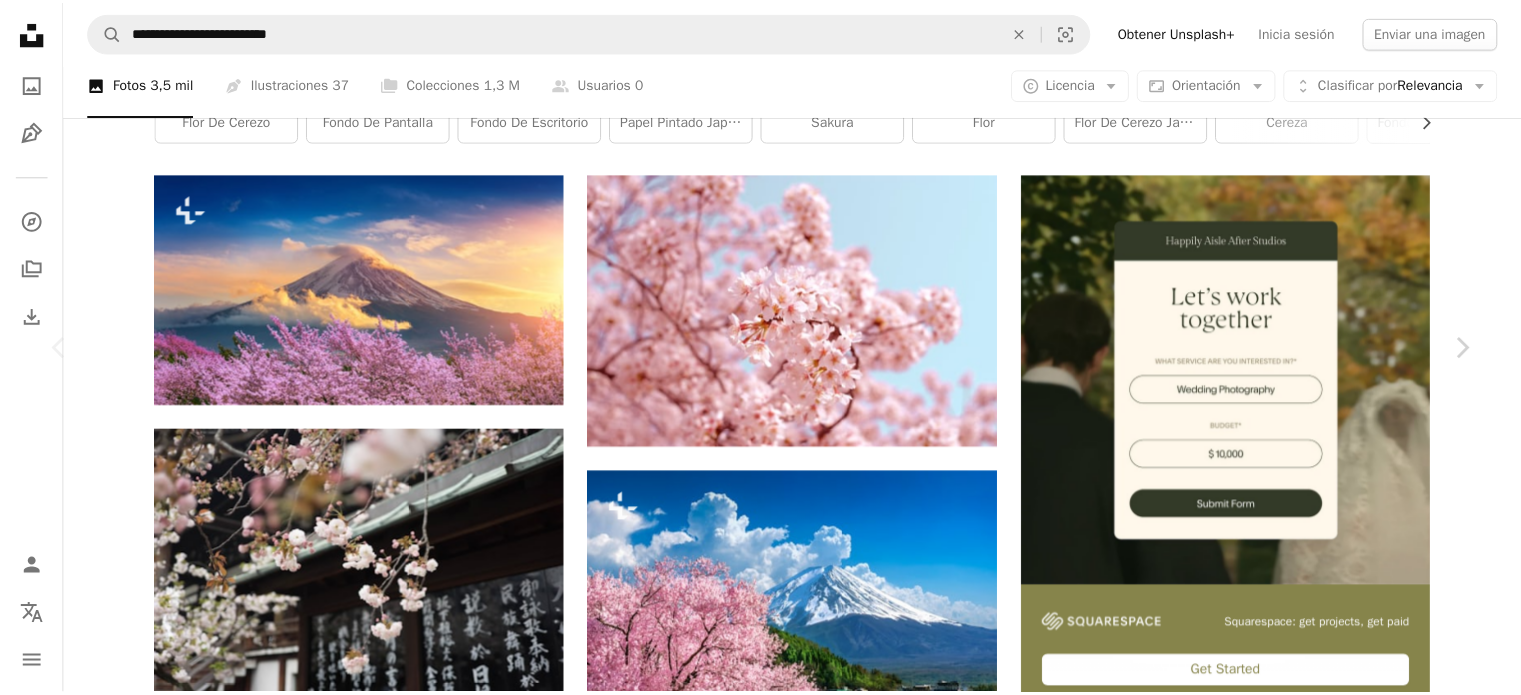 scroll, scrollTop: 5035, scrollLeft: 0, axis: vertical 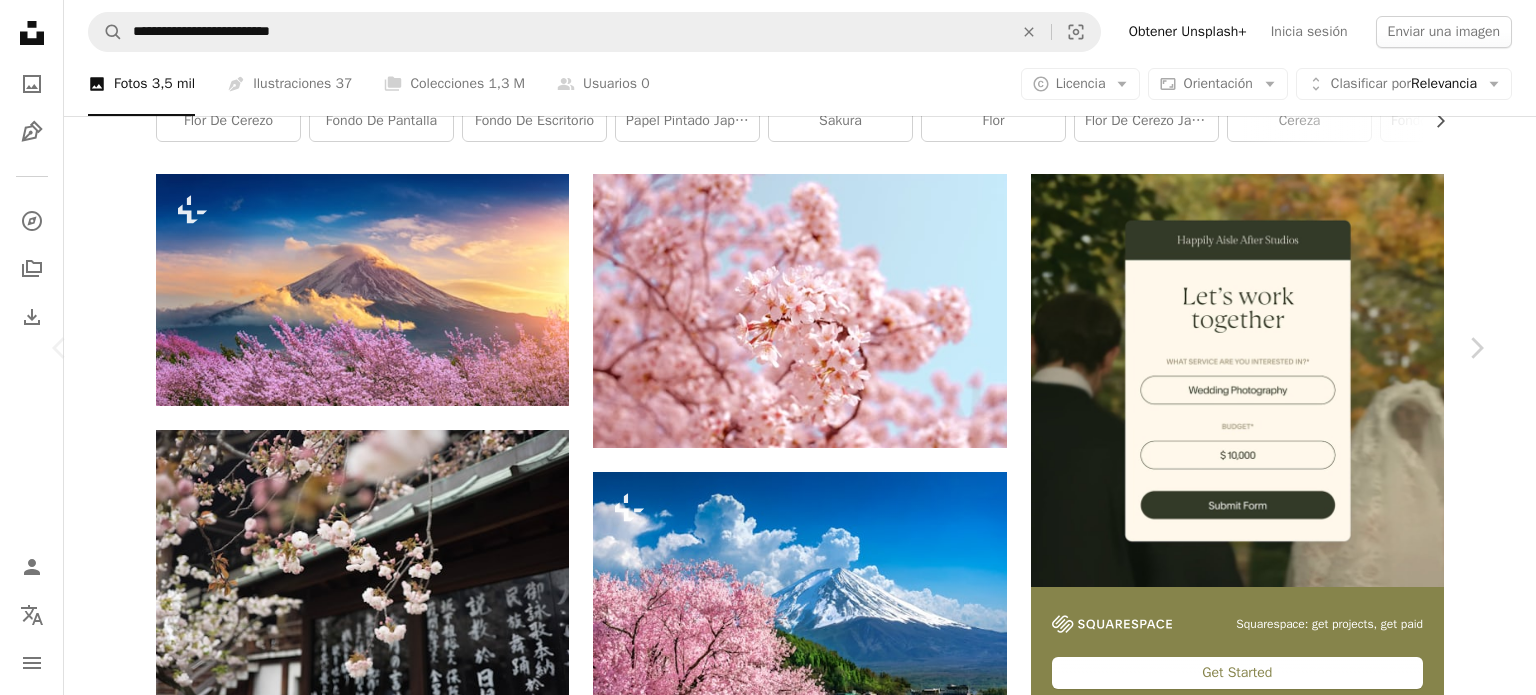 click on "An X shape" at bounding box center [20, 20] 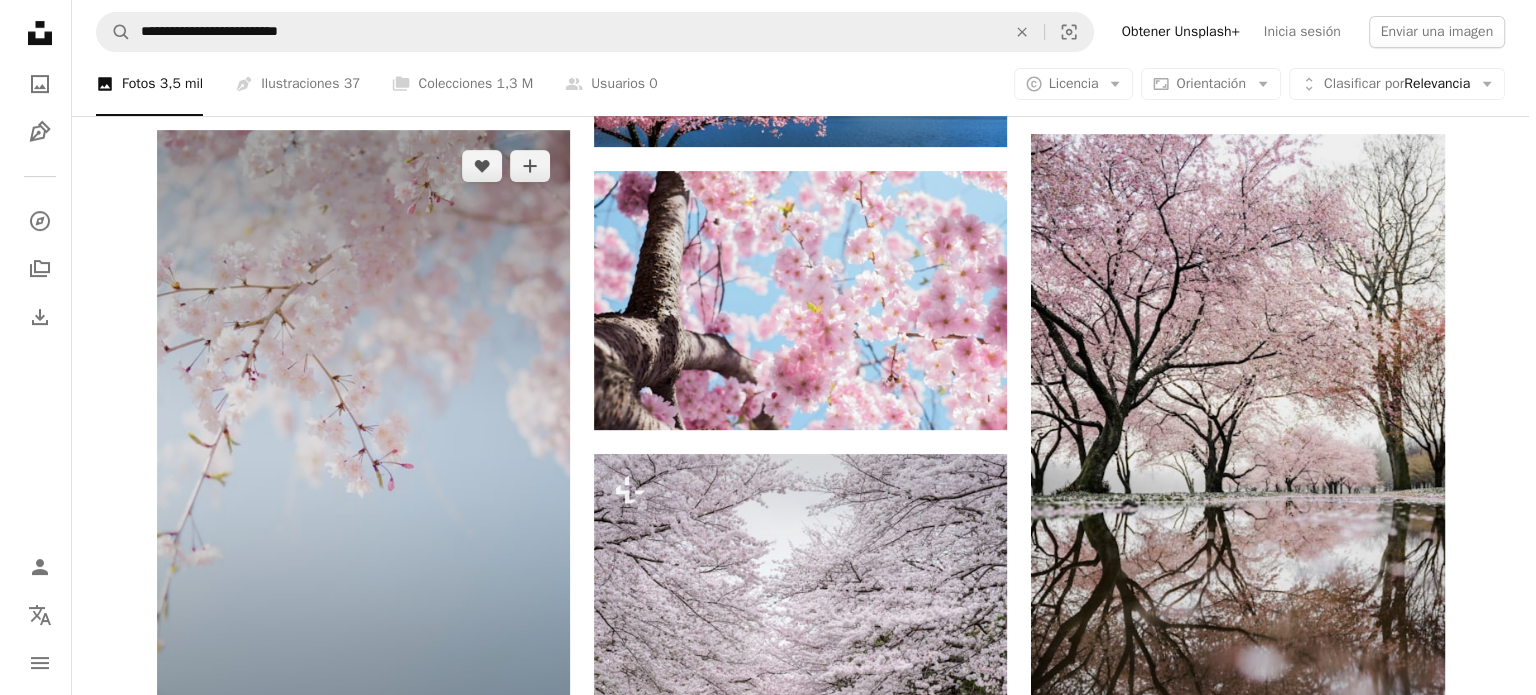 scroll, scrollTop: 400, scrollLeft: 0, axis: vertical 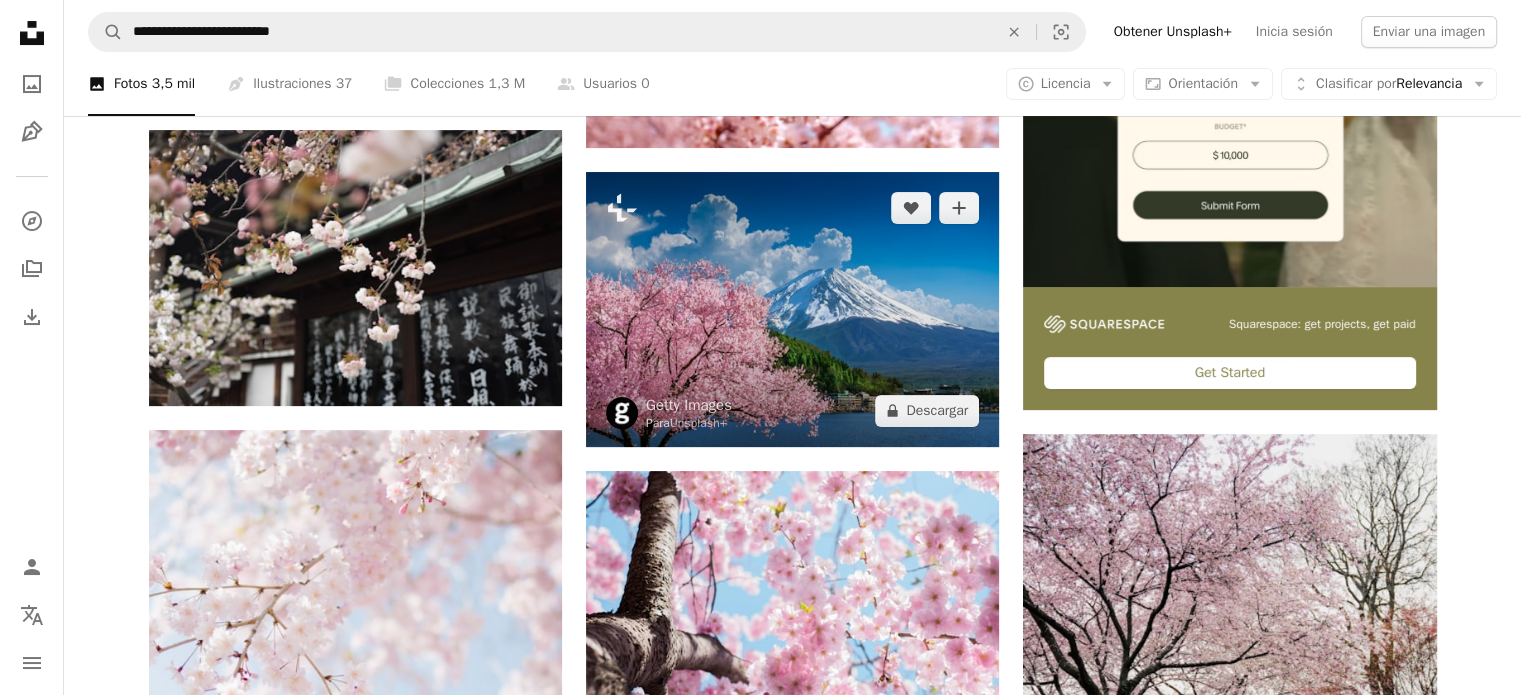 click at bounding box center (792, 309) 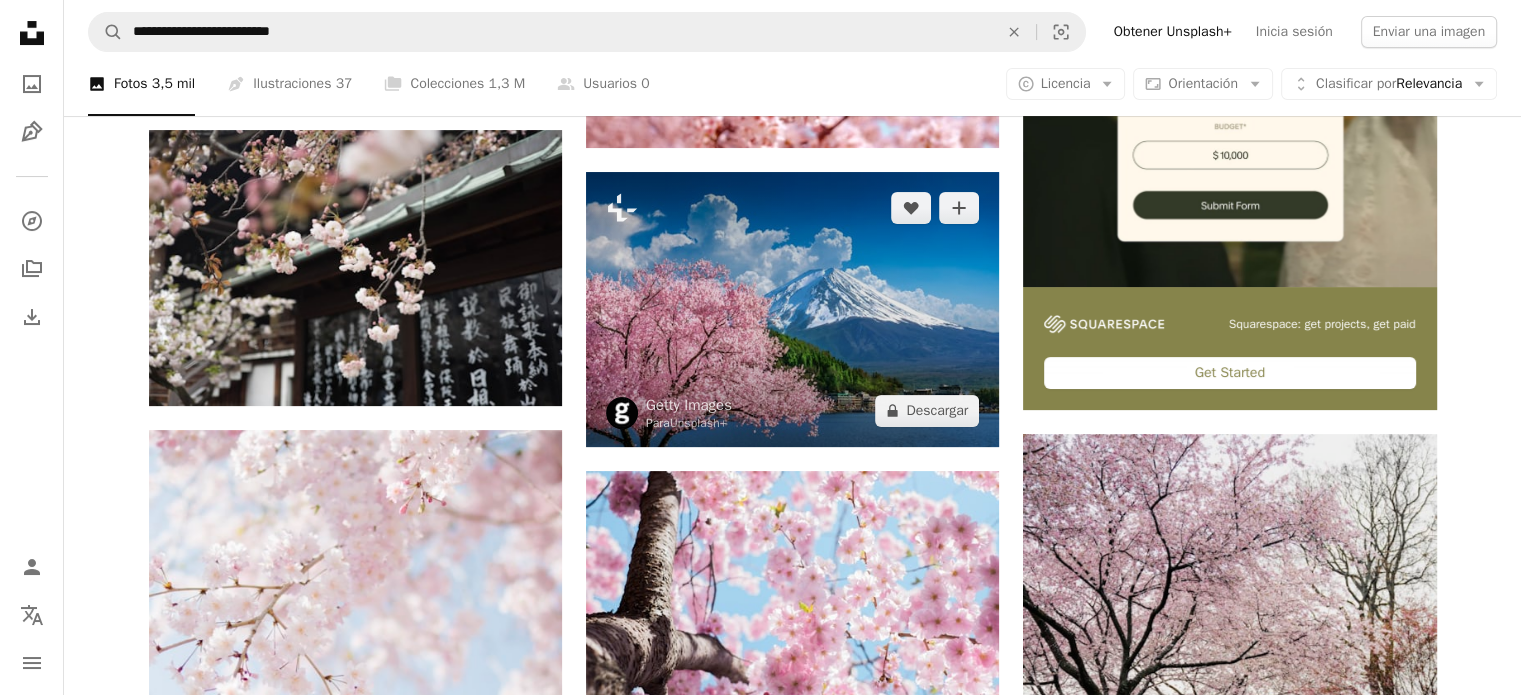 click on "**********" at bounding box center (760, 8131) 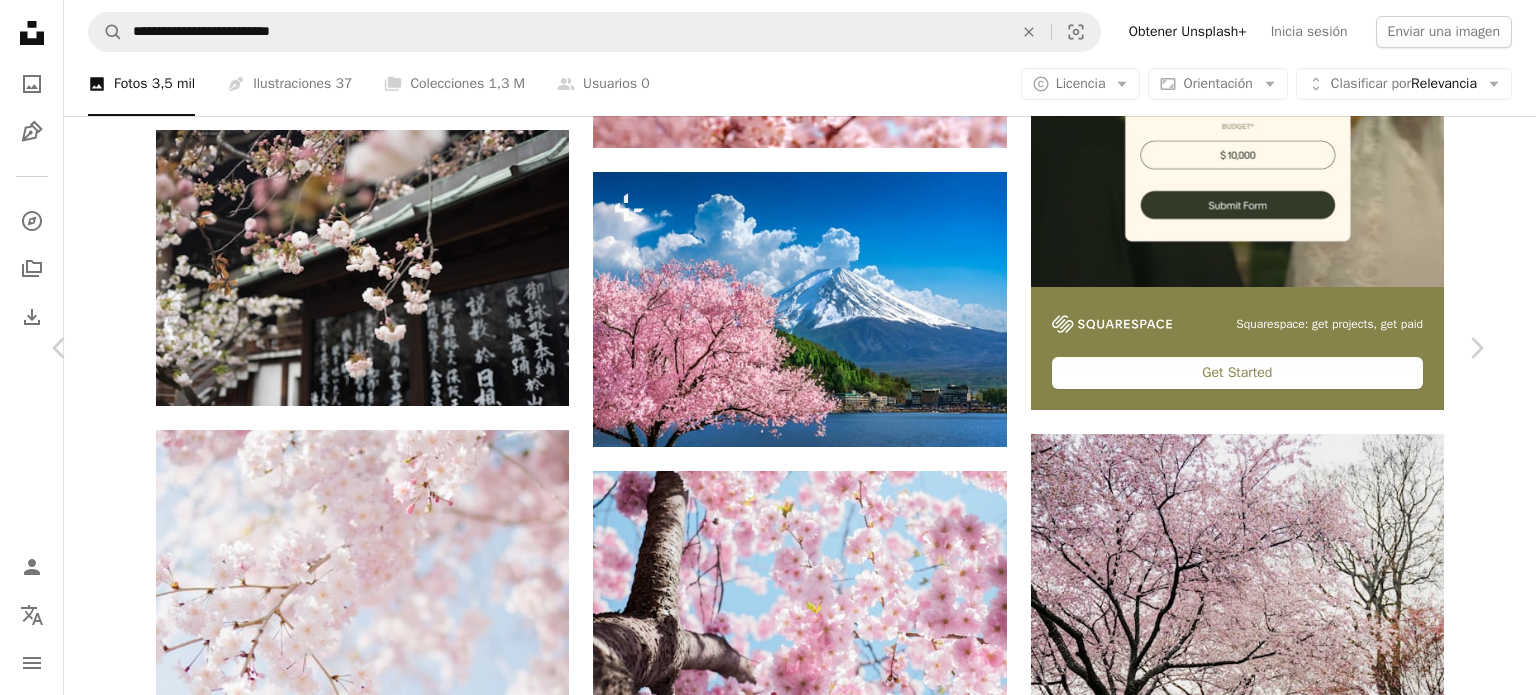 scroll, scrollTop: 1127, scrollLeft: 0, axis: vertical 